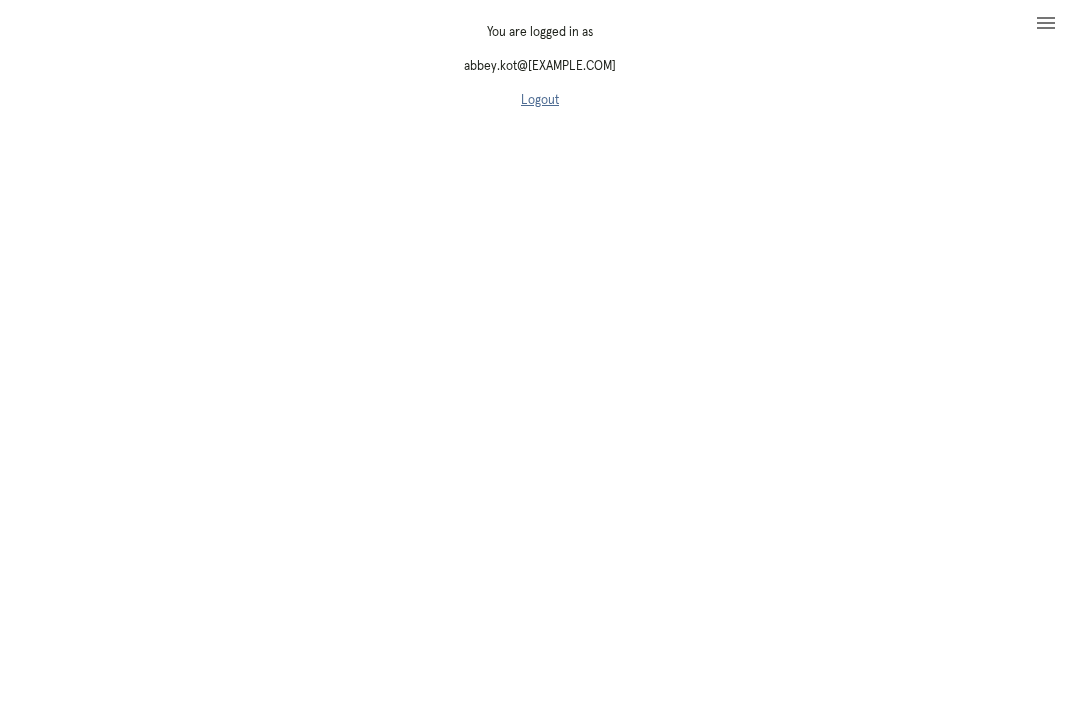 scroll, scrollTop: 0, scrollLeft: 31, axis: horizontal 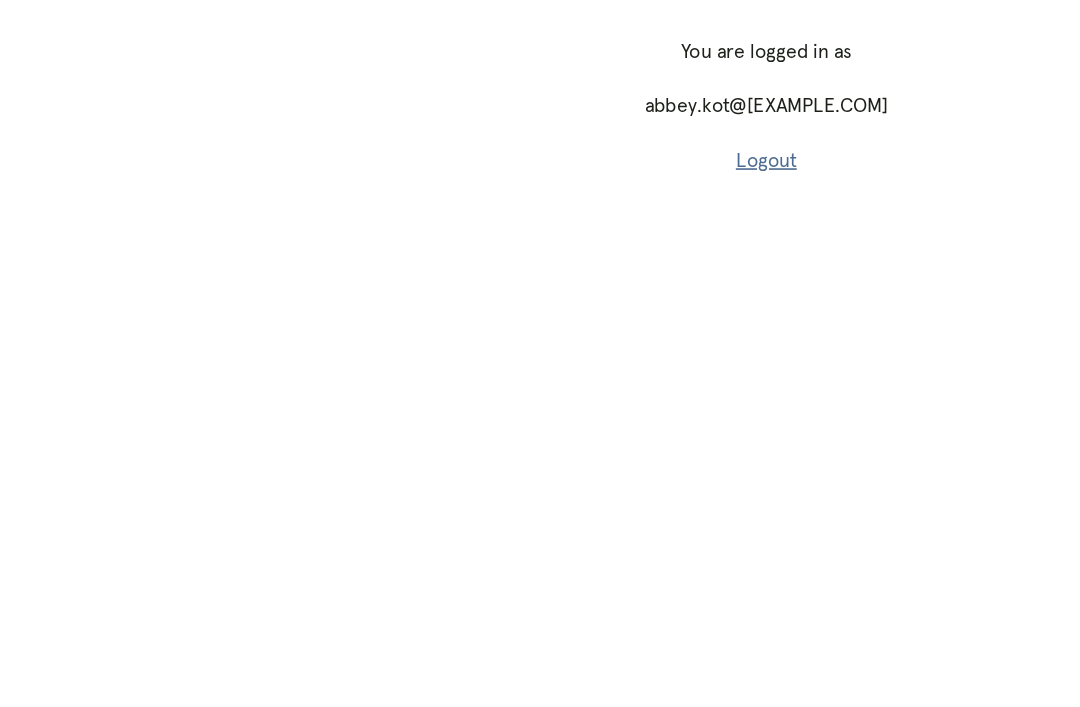 click on "Logout" at bounding box center [509, 100] 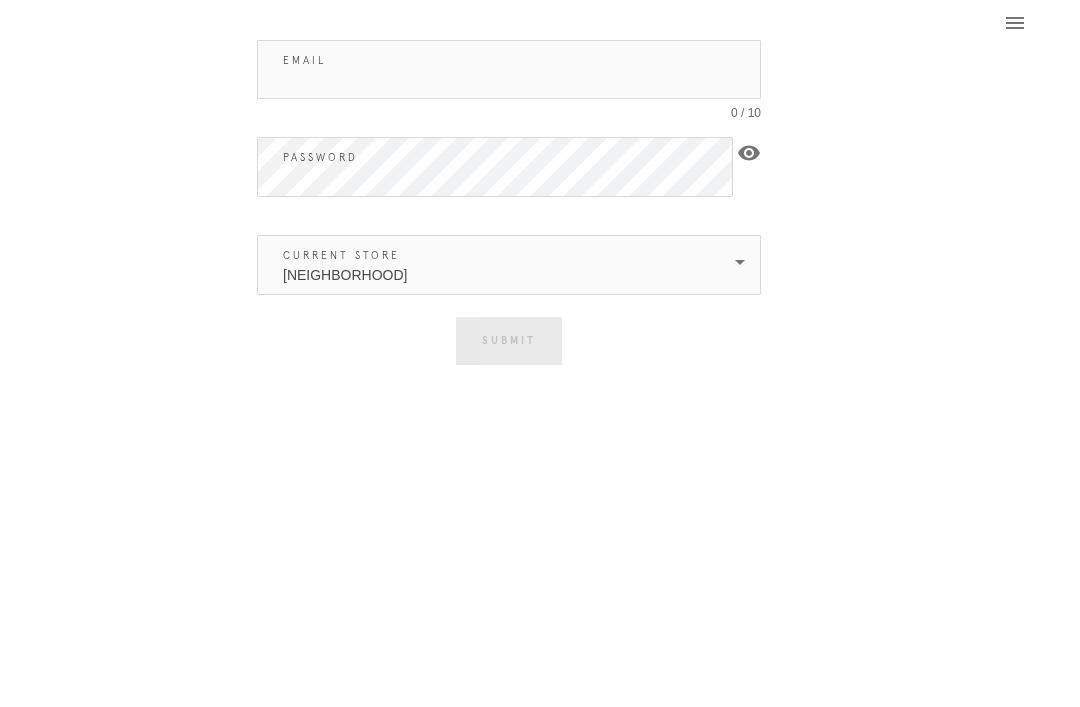 click on "Email" at bounding box center [509, 69] 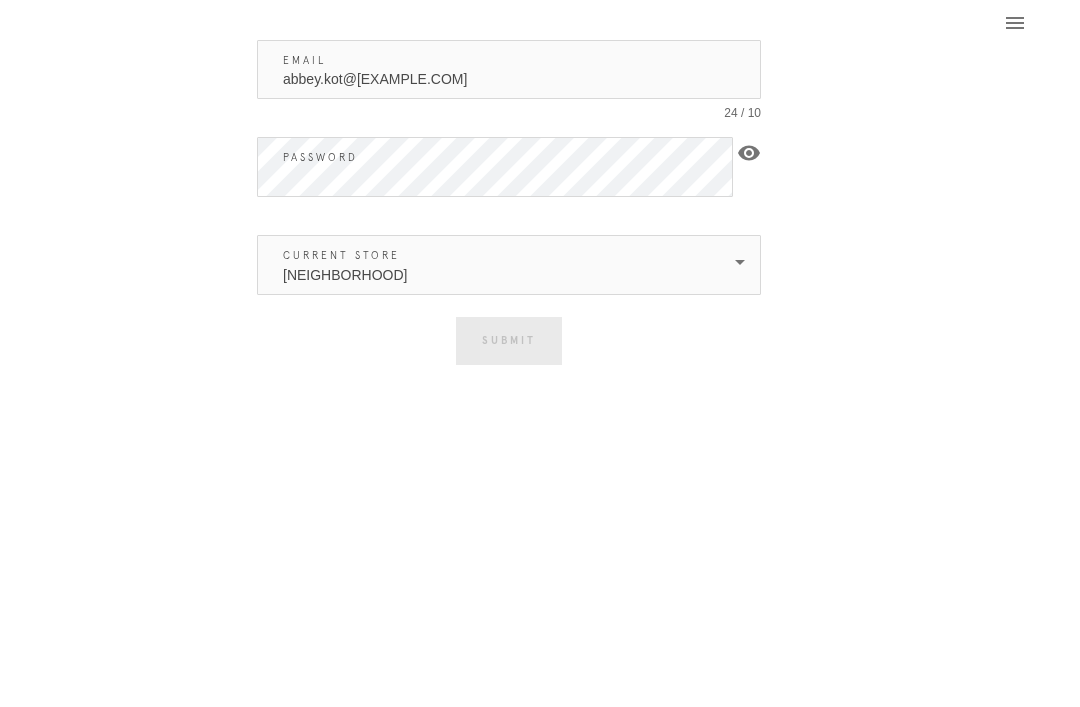 click on "[NEIGHBORHOOD]" at bounding box center (495, 265) 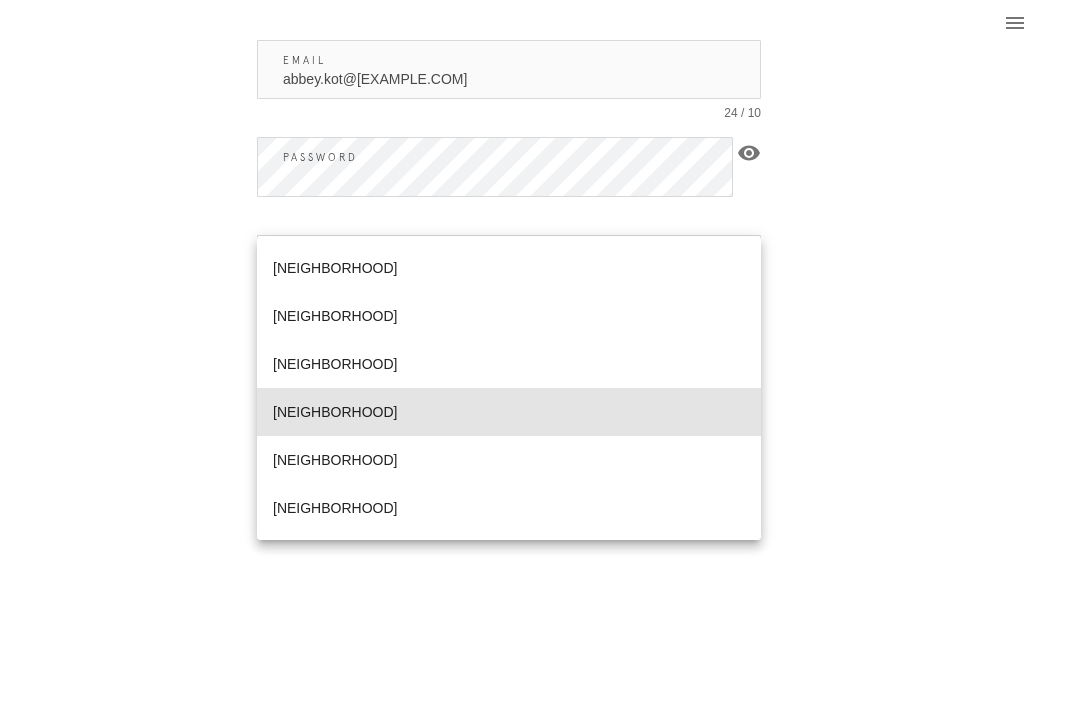 scroll, scrollTop: 818, scrollLeft: 0, axis: vertical 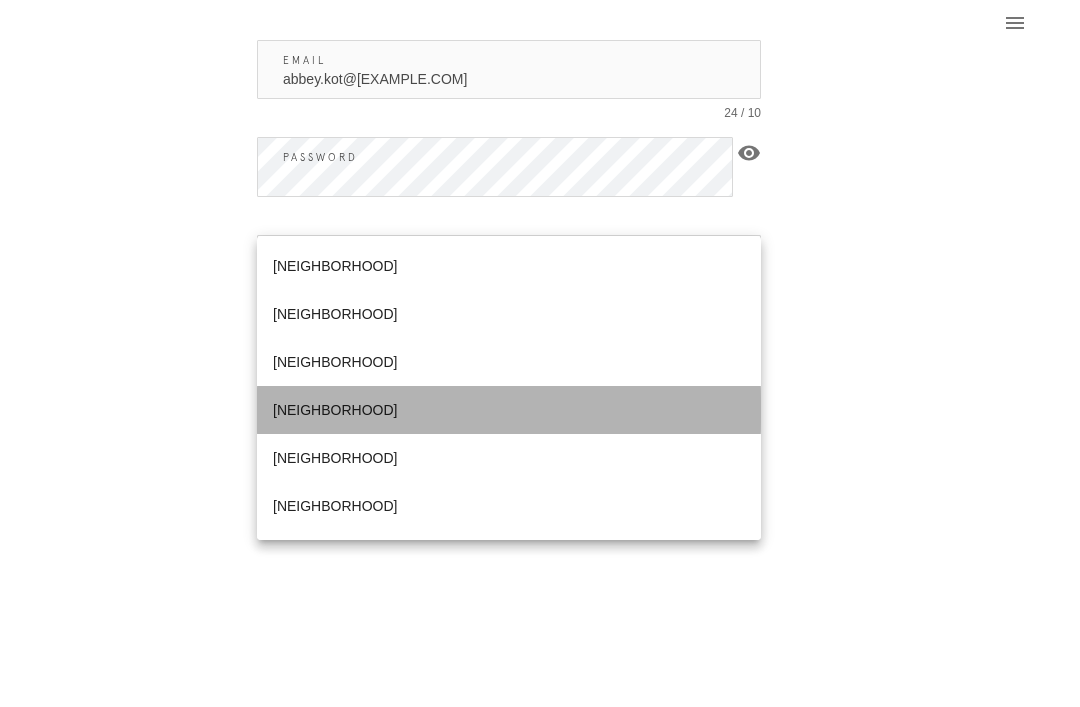 click on "[NEIGHBORHOOD]" at bounding box center [509, 410] 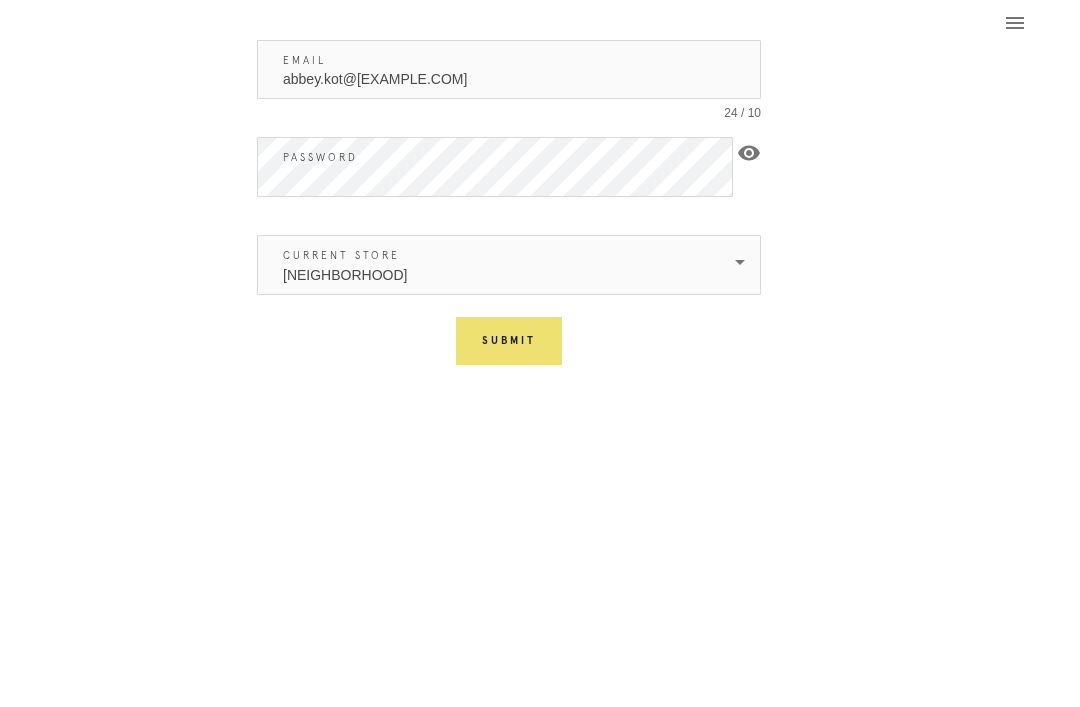 click on "Submit" at bounding box center (509, 341) 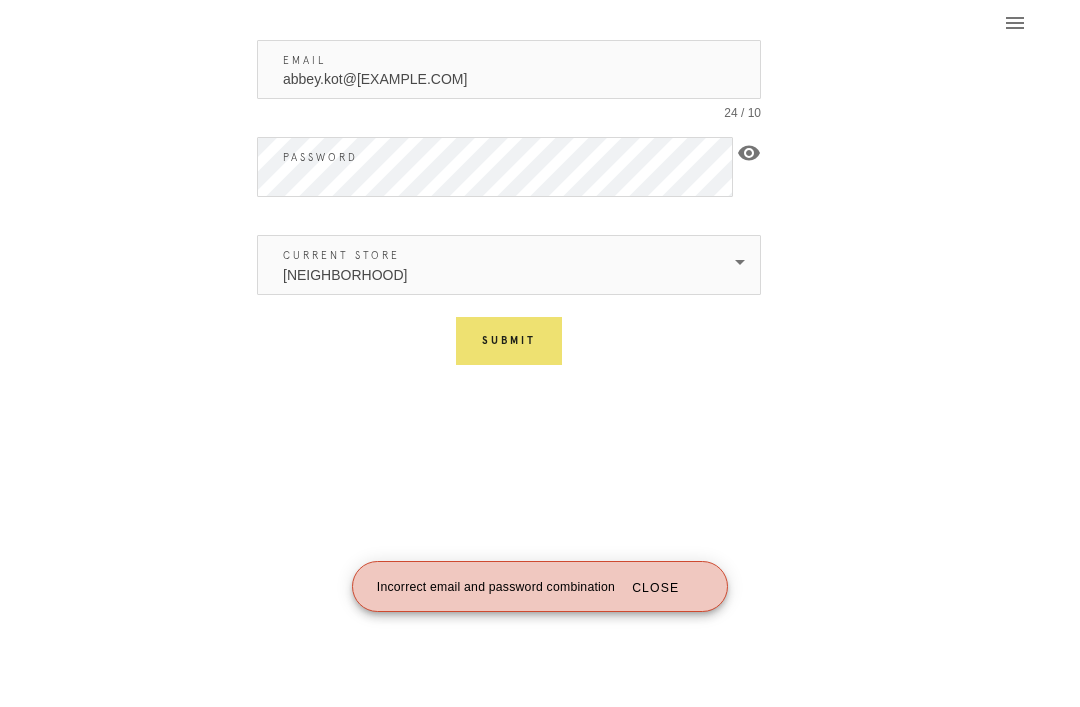 click on "abbey.kot@[EXAMPLE.COM]" at bounding box center [509, 69] 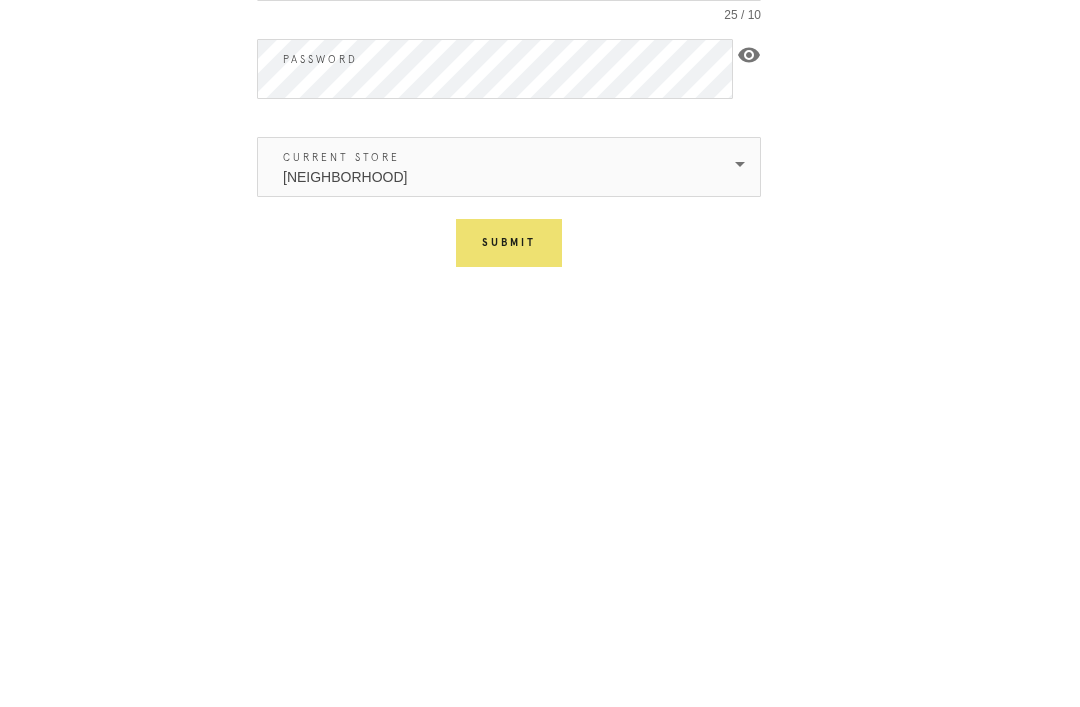 type on "abbey.kot@[EXAMPLE.COM]" 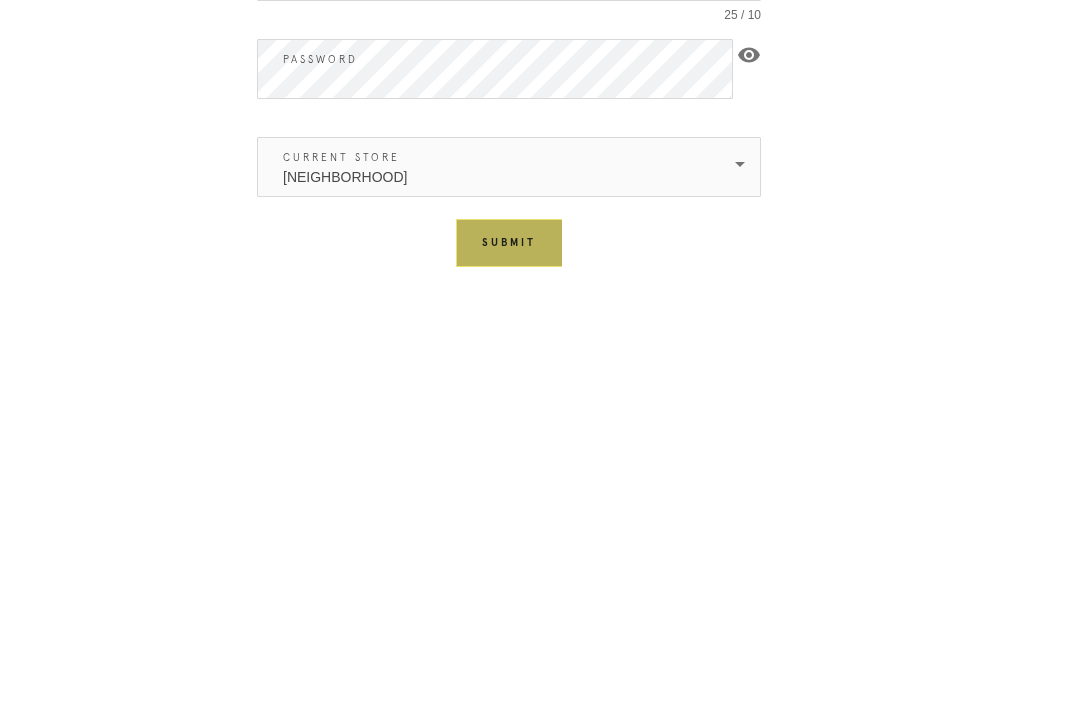 scroll, scrollTop: 64, scrollLeft: 0, axis: vertical 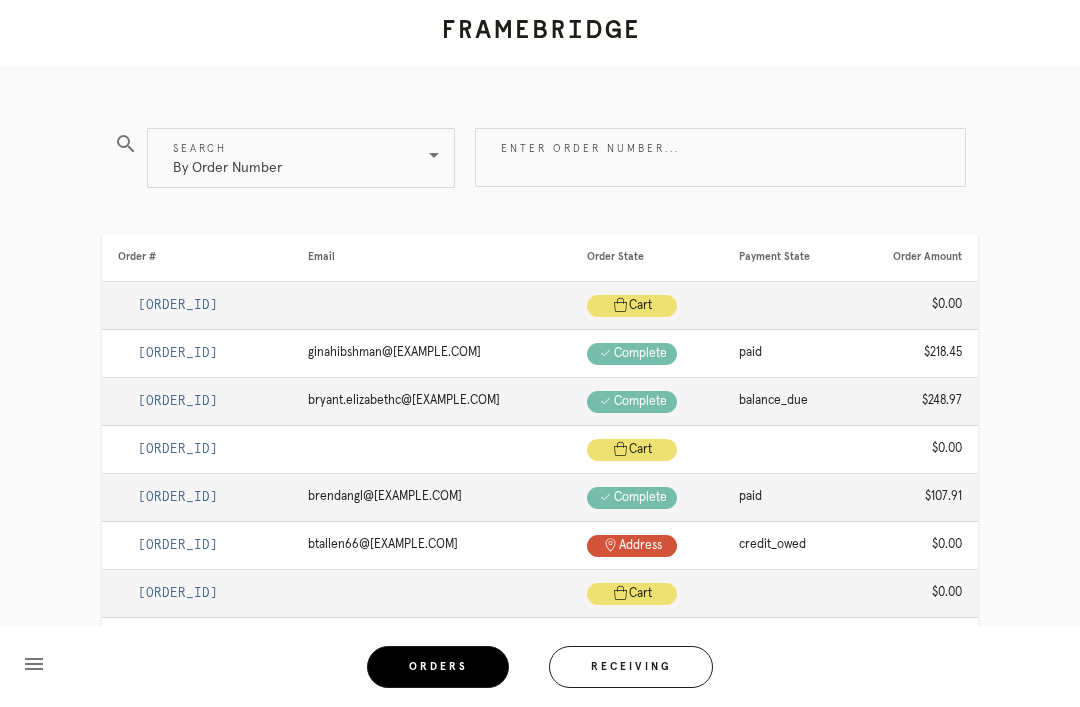 click on "Receiving" at bounding box center [631, 667] 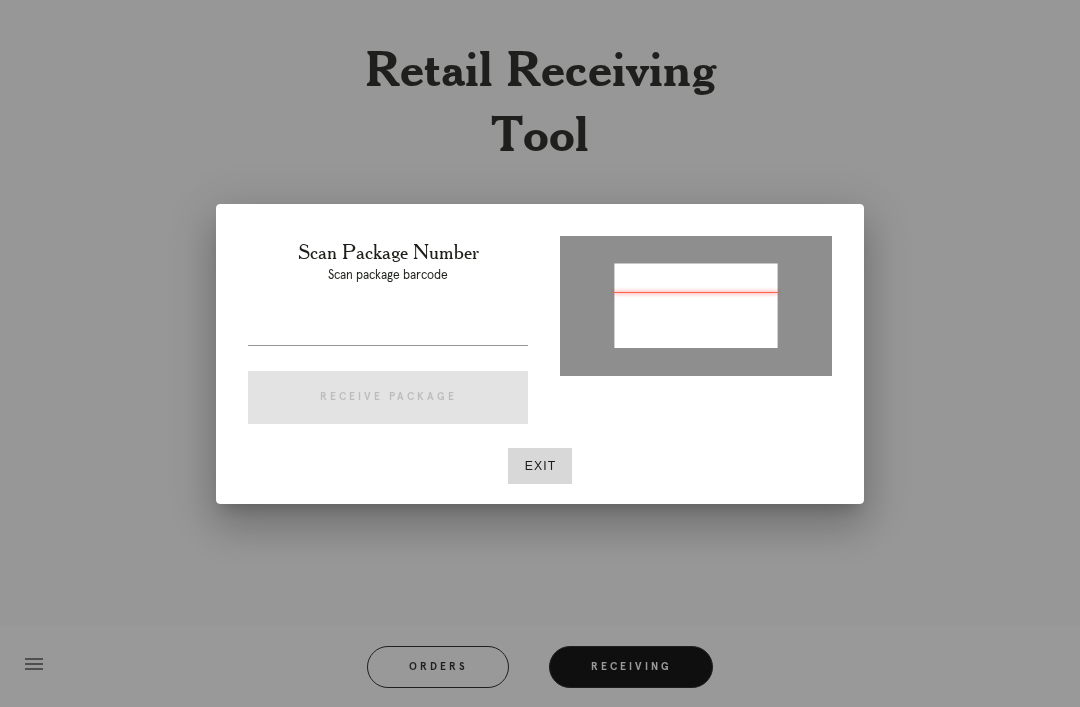 type on "P609340665303003" 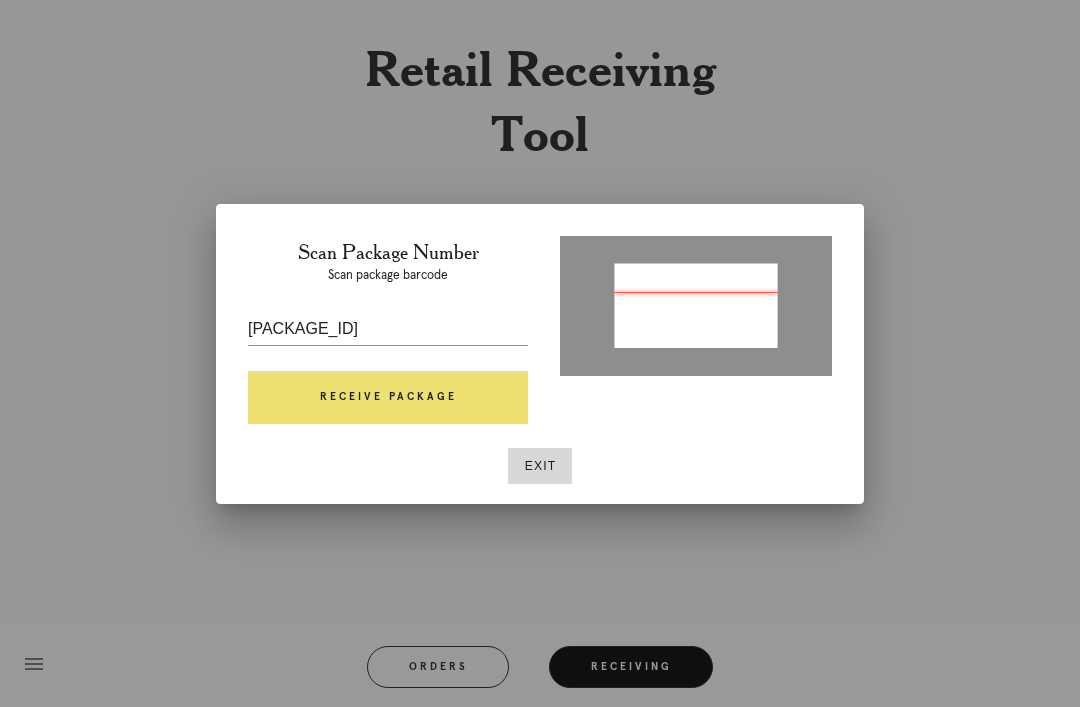click on "Receive Package" at bounding box center [388, 398] 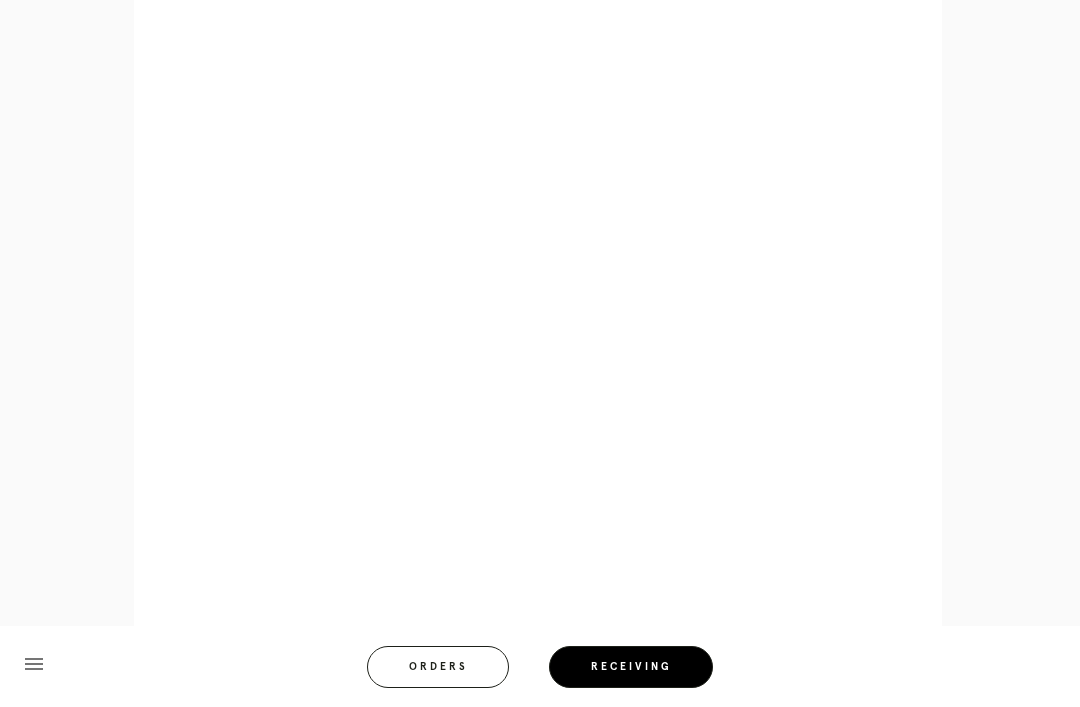 scroll, scrollTop: 858, scrollLeft: 0, axis: vertical 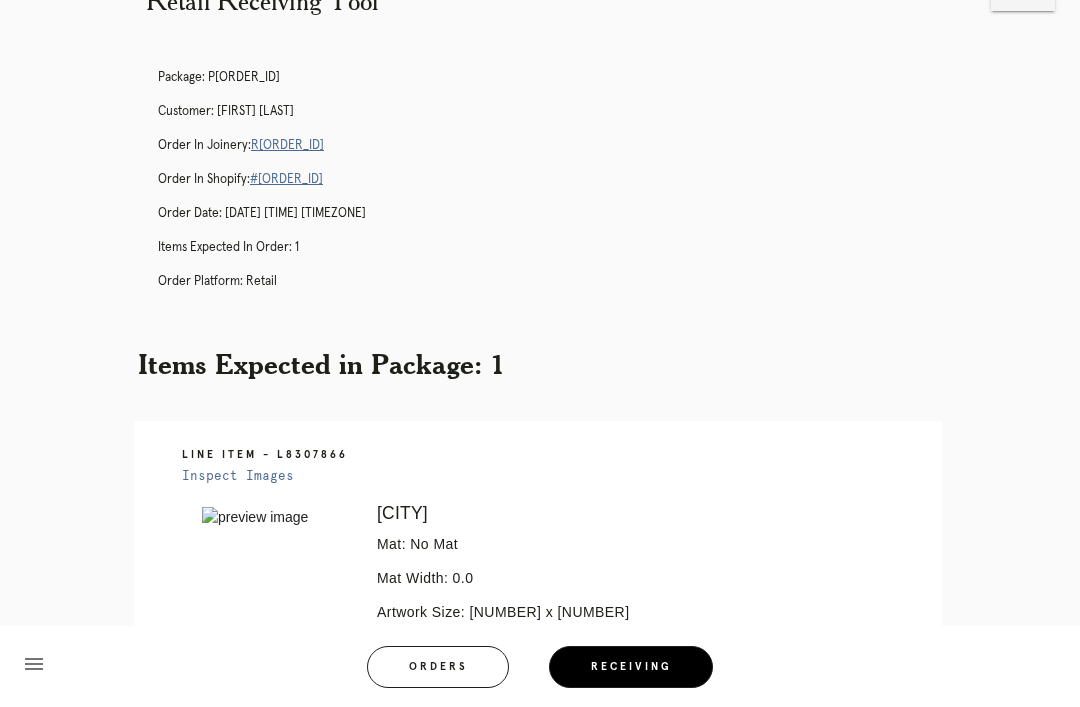 click on "Receiving" at bounding box center [631, 667] 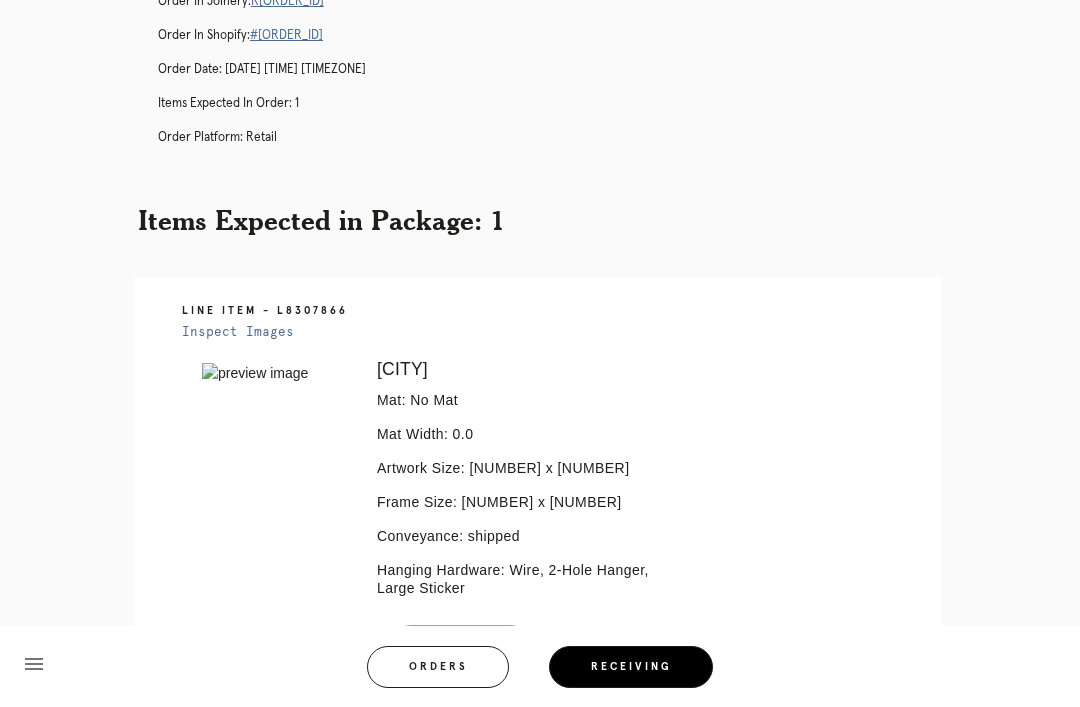 click on "Orders" at bounding box center [438, 667] 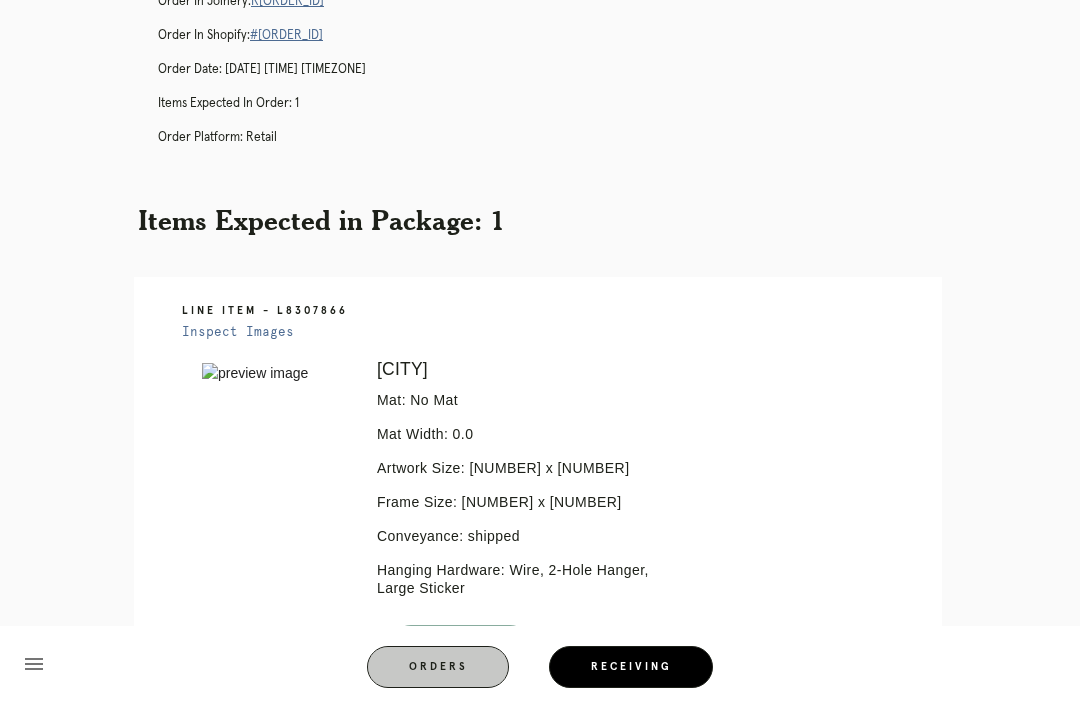scroll, scrollTop: 64, scrollLeft: 0, axis: vertical 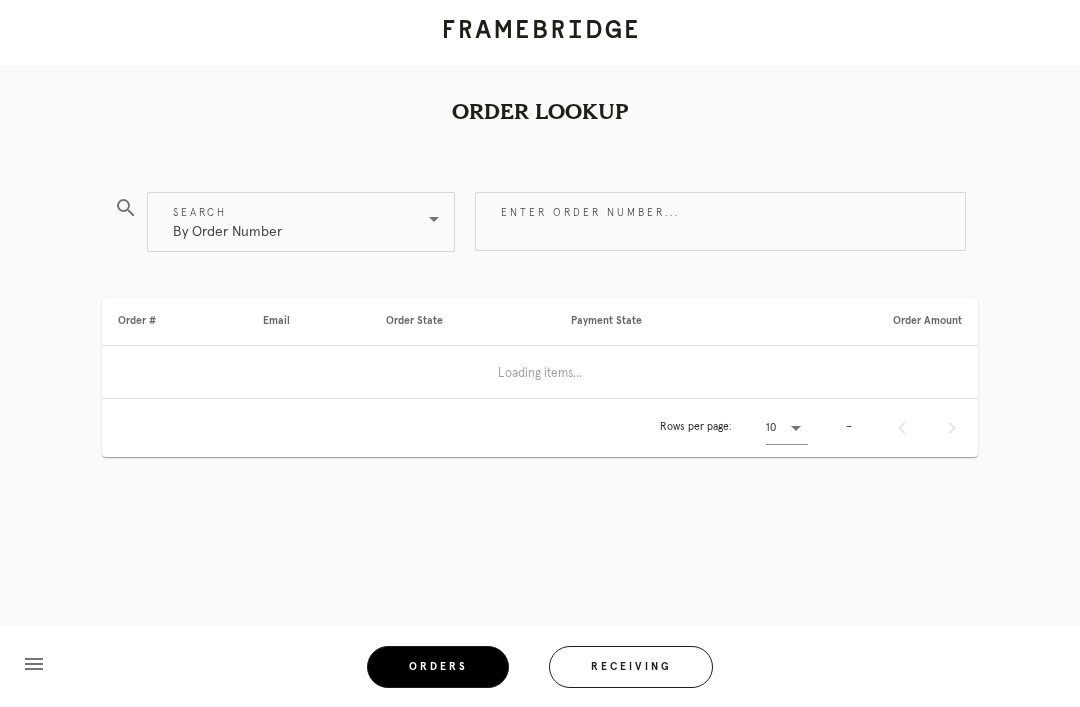 click on "Receiving" at bounding box center [631, 667] 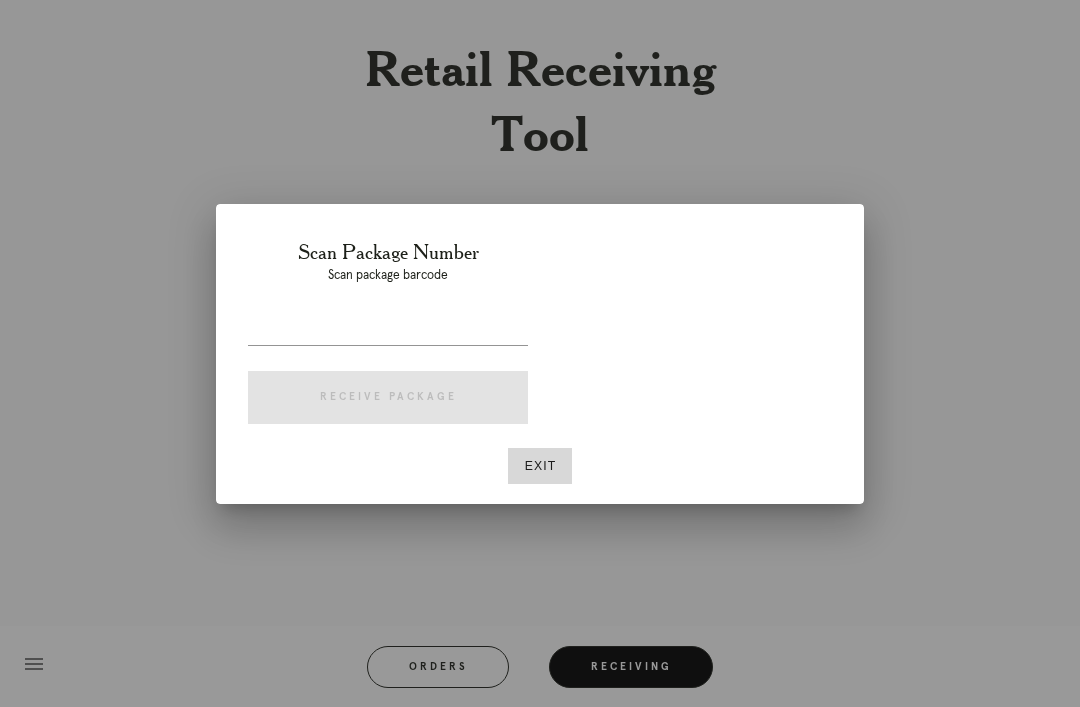click at bounding box center [388, 329] 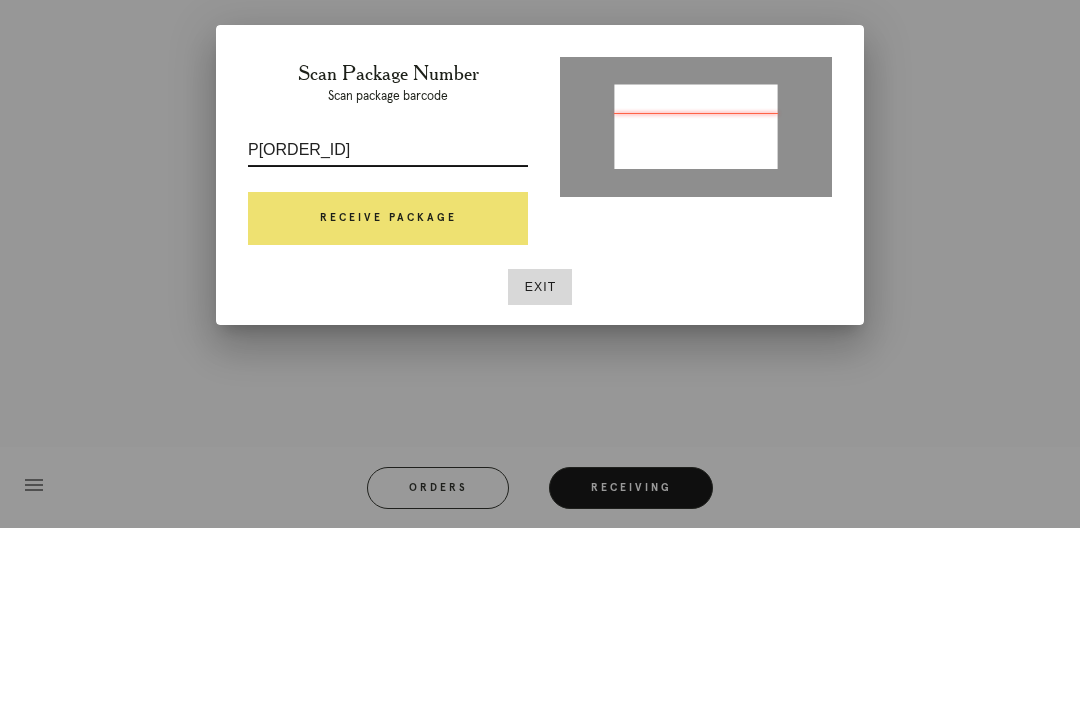 type on "P411942984837532" 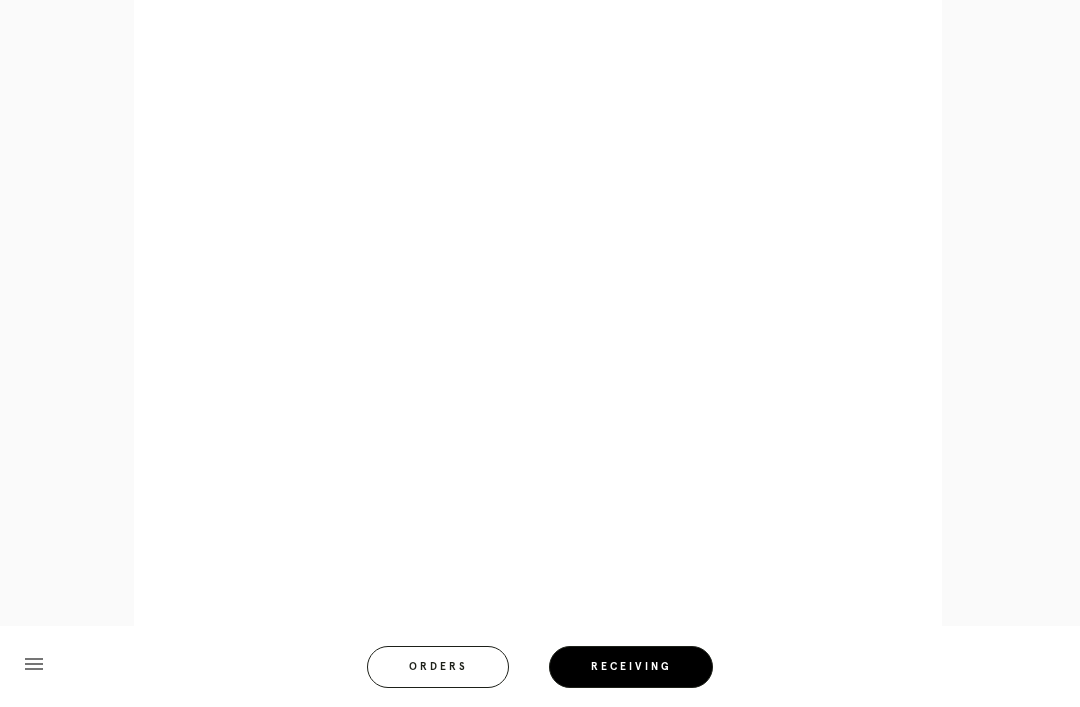 scroll, scrollTop: 978, scrollLeft: 0, axis: vertical 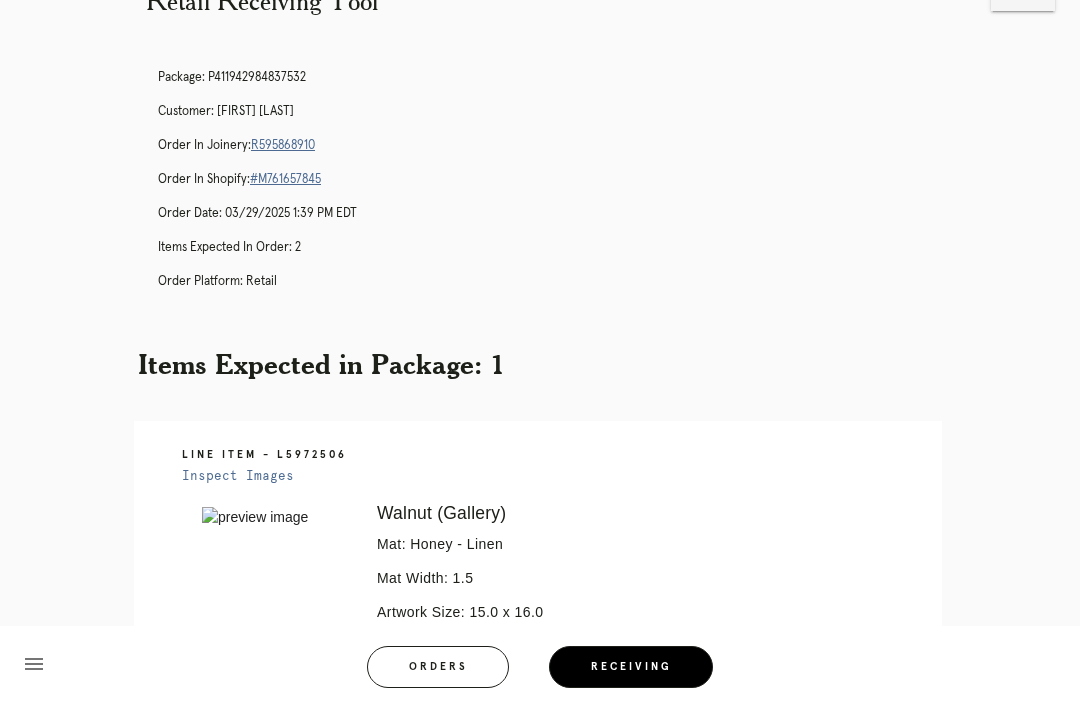 click on "Orders" at bounding box center [438, 667] 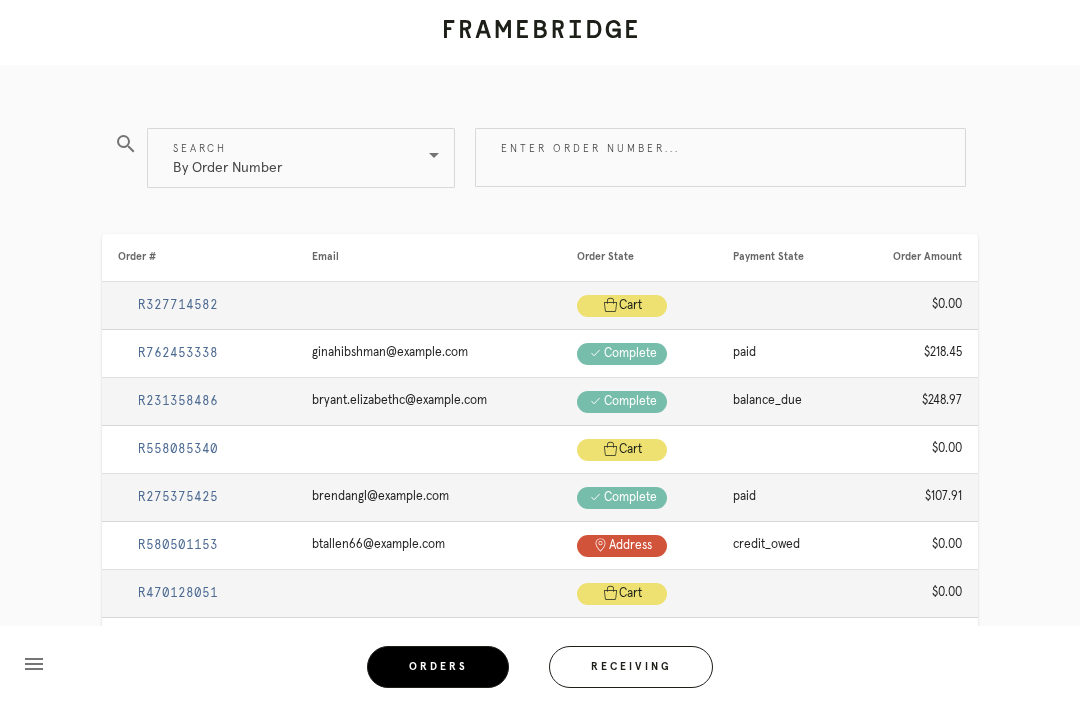 click on "Receiving" at bounding box center (631, 667) 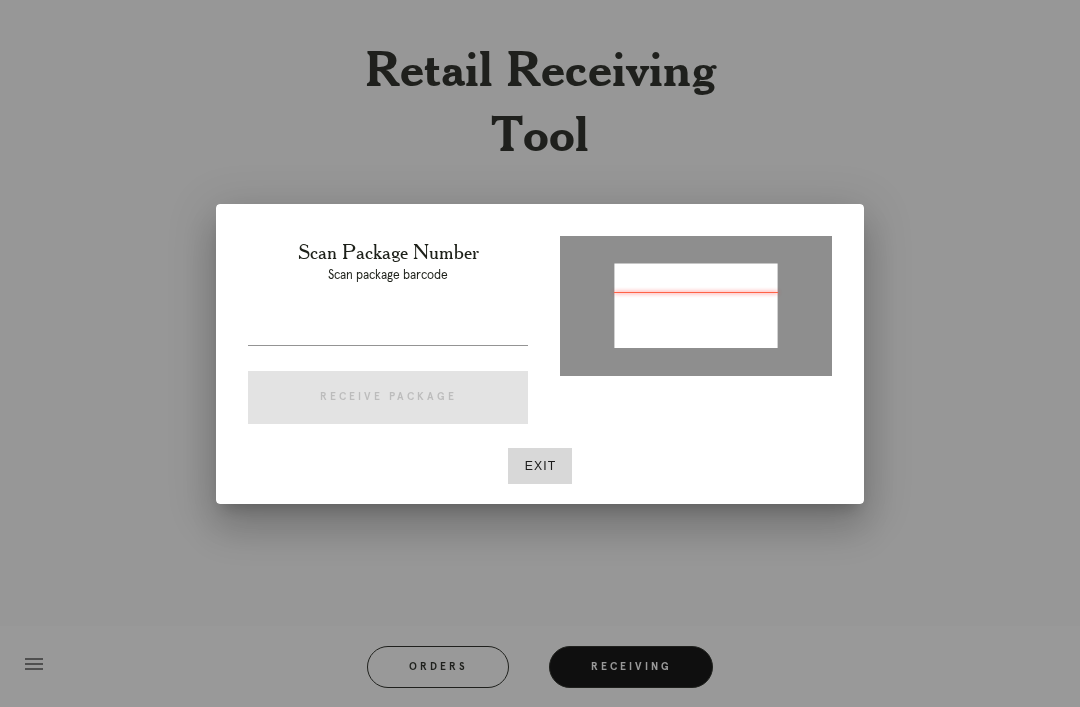 type on "P409293535785289" 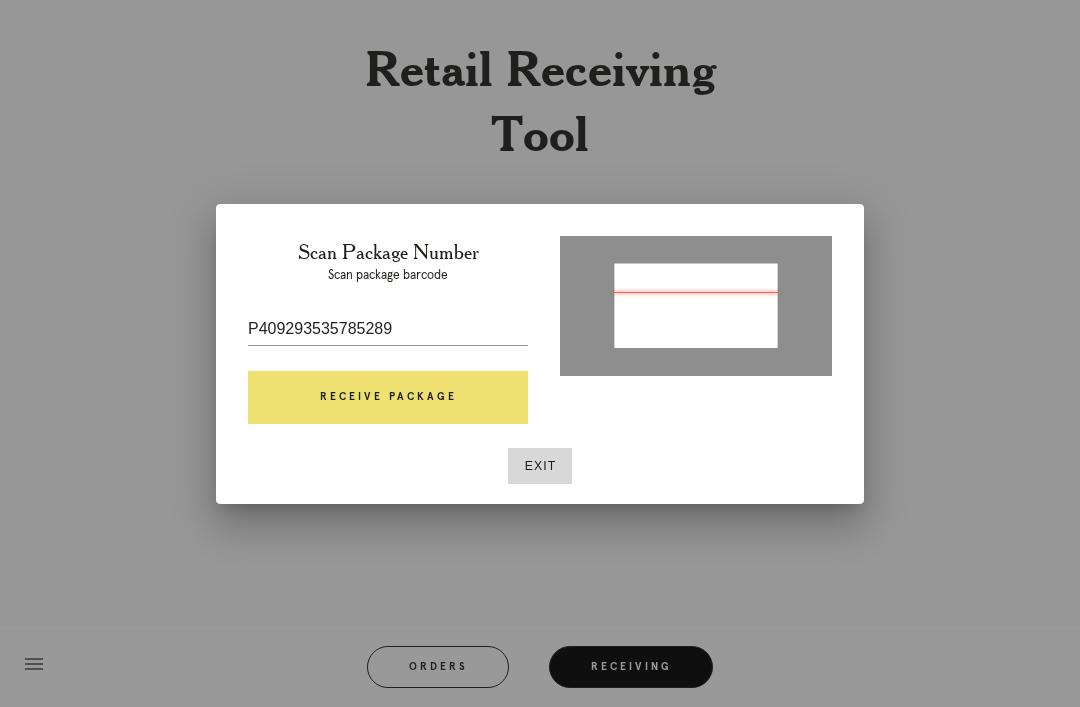 click on "Receive Package" at bounding box center (388, 398) 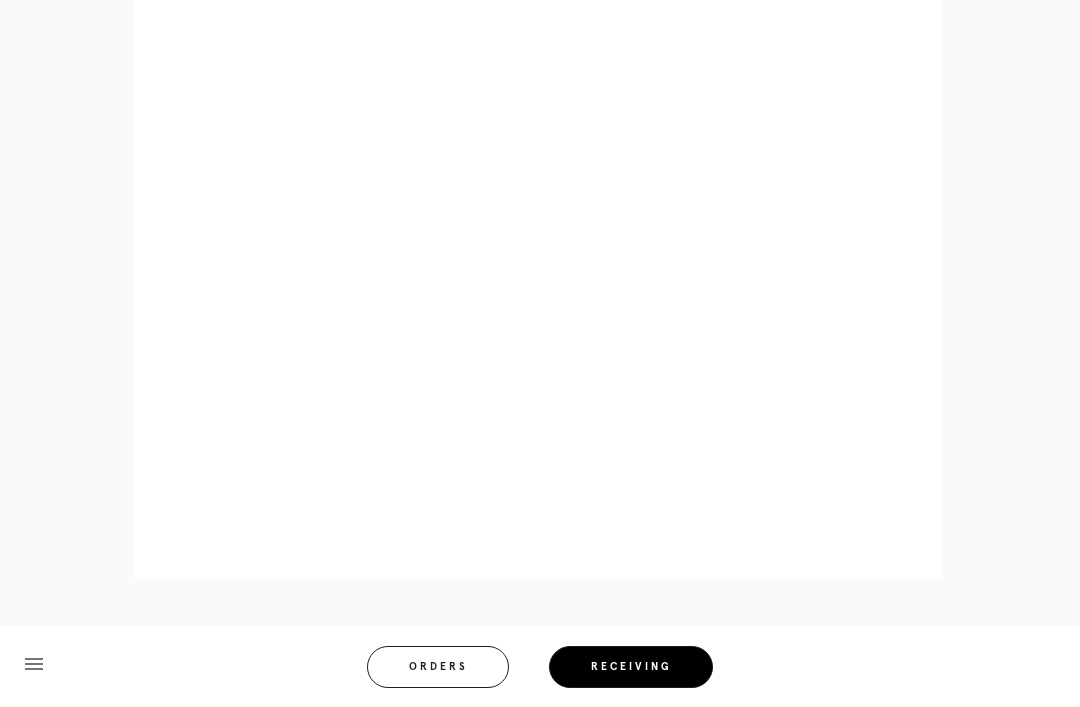 scroll, scrollTop: 858, scrollLeft: 0, axis: vertical 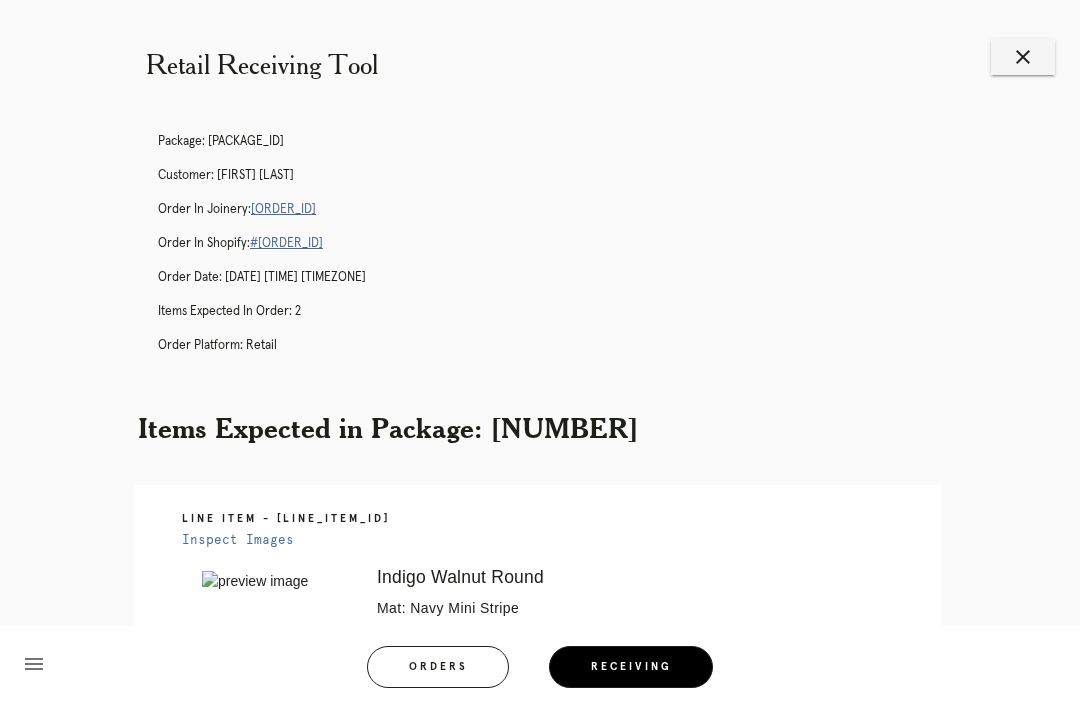 click on "Orders" at bounding box center (438, 667) 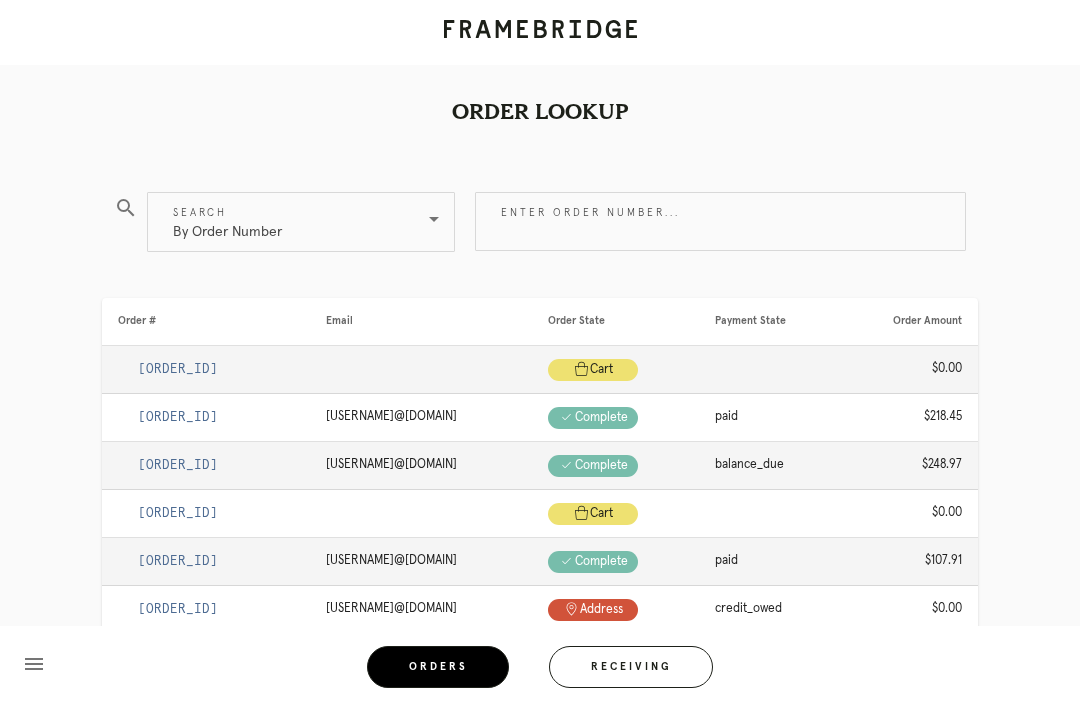 click on "Receiving" at bounding box center (631, 667) 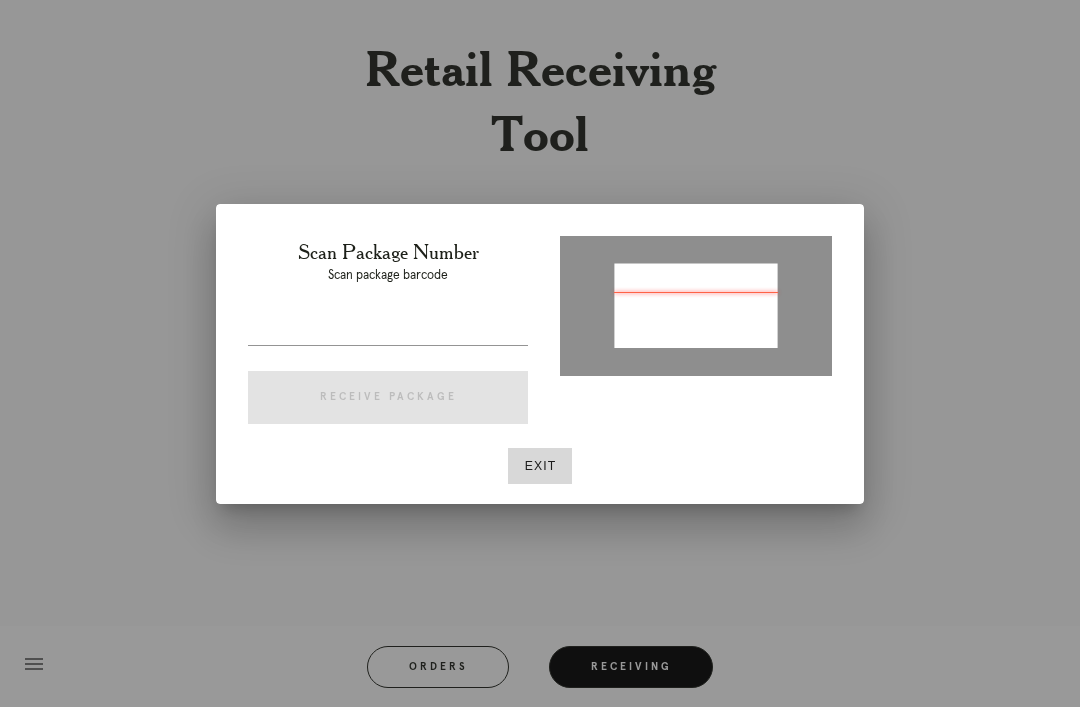 type on "P613516584307456" 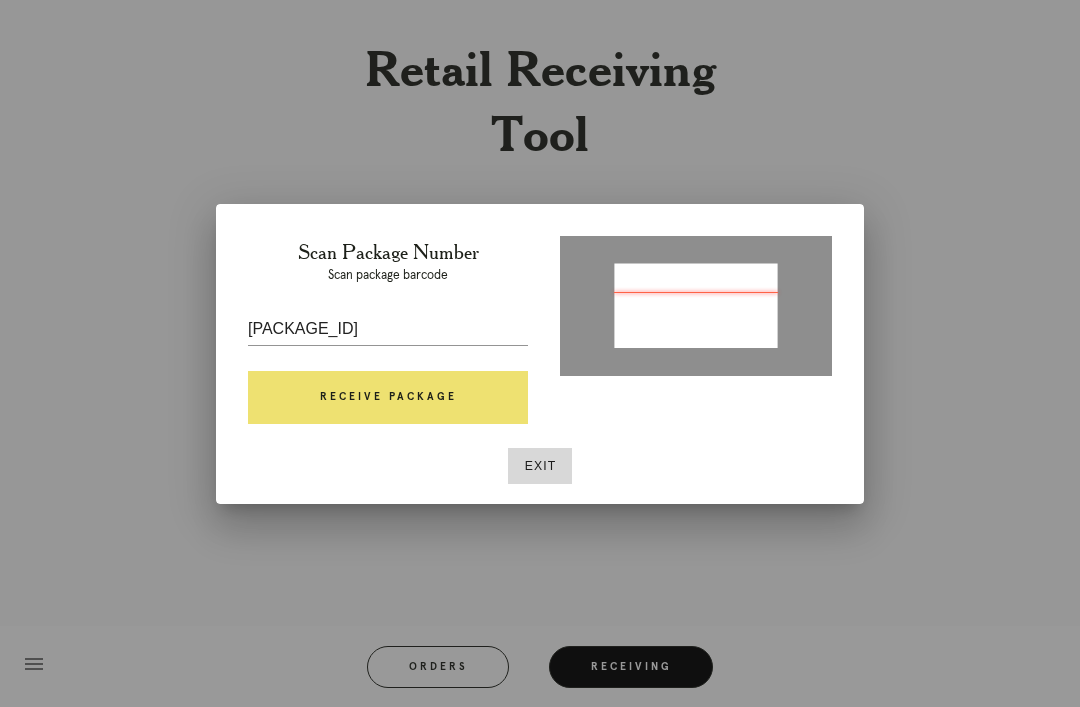 click on "Receive Package" at bounding box center [388, 398] 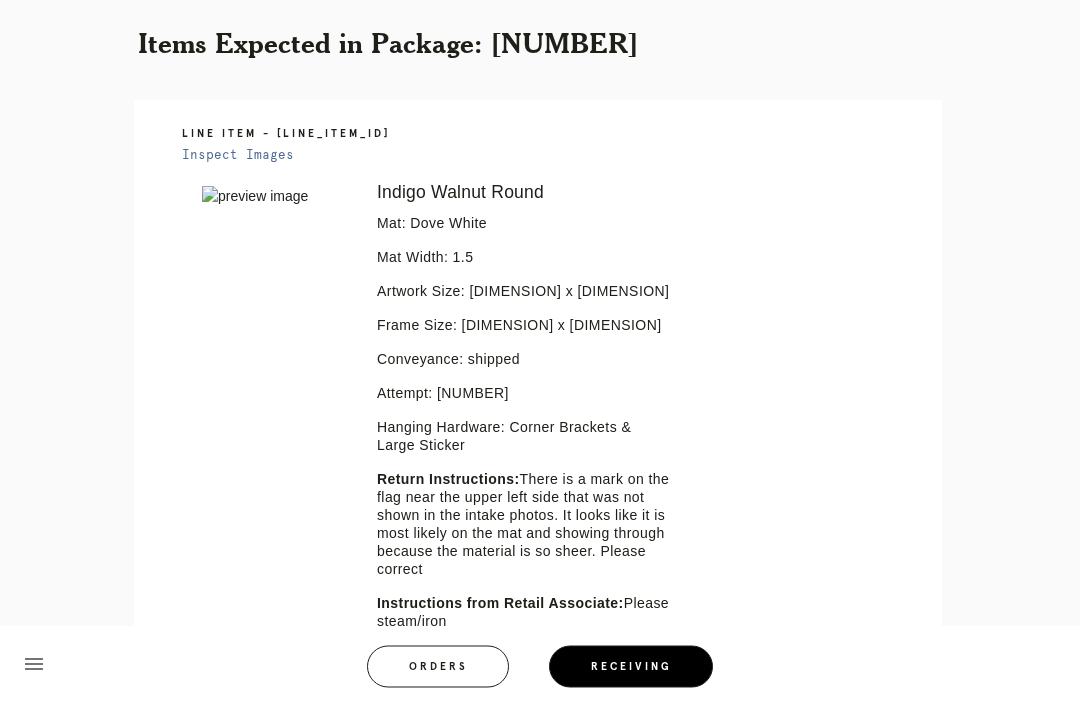 scroll, scrollTop: 387, scrollLeft: 0, axis: vertical 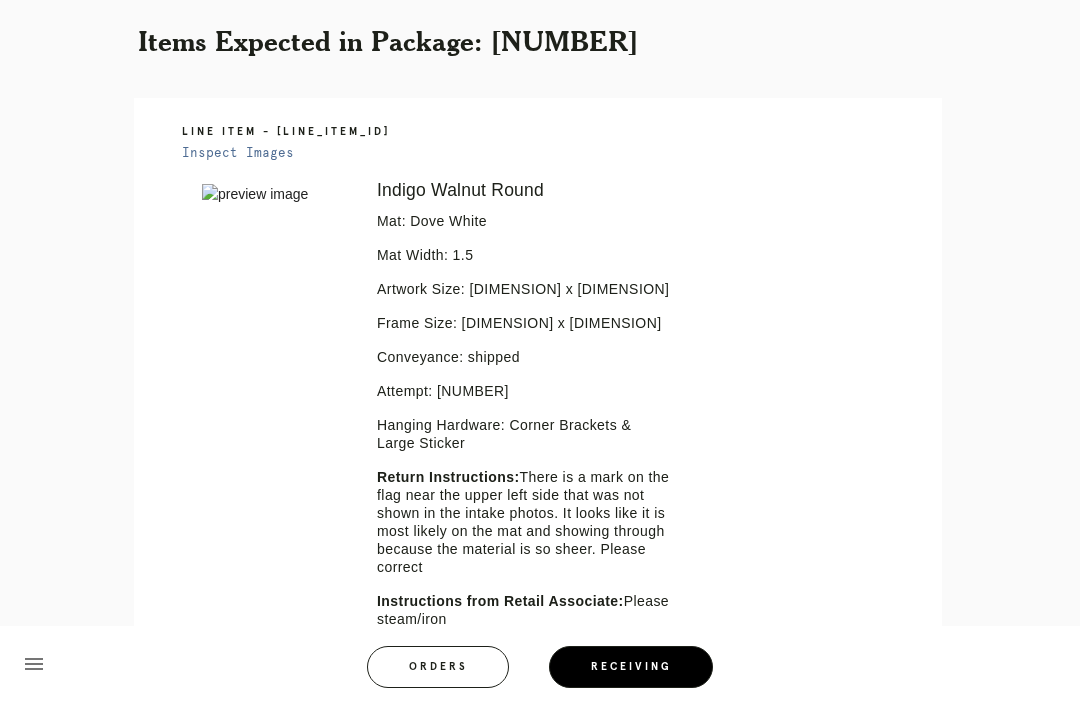 click on "Orders" at bounding box center (438, 667) 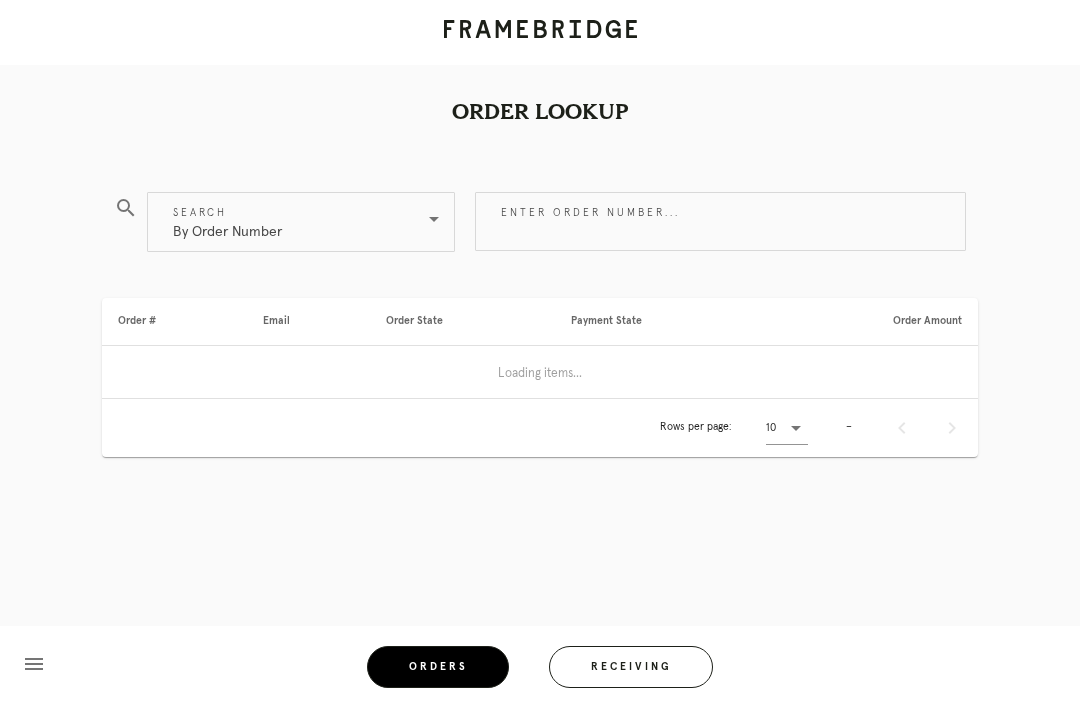 click on "Receiving" at bounding box center (631, 667) 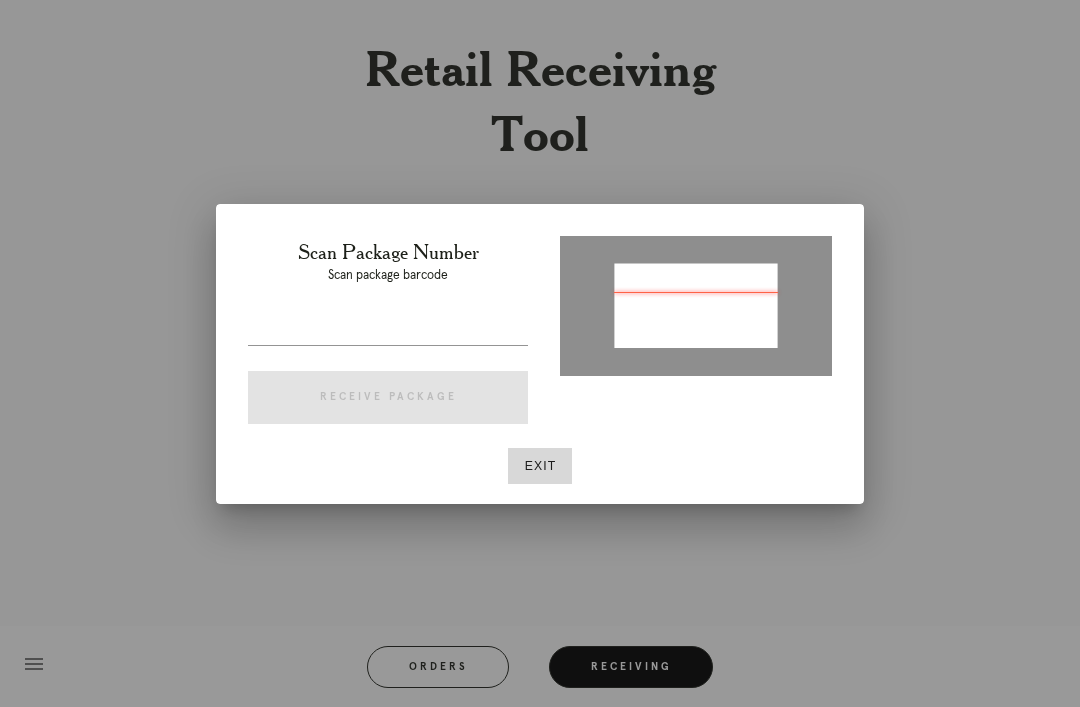 type on "P198790394936273" 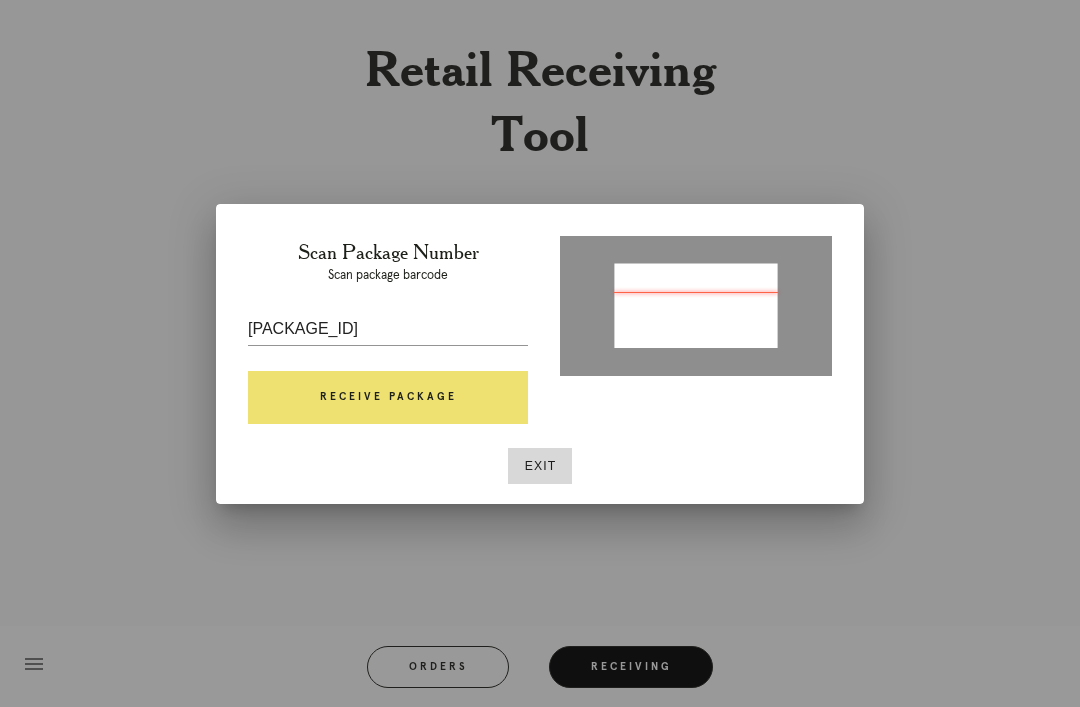 click on "Receive Package" at bounding box center (388, 398) 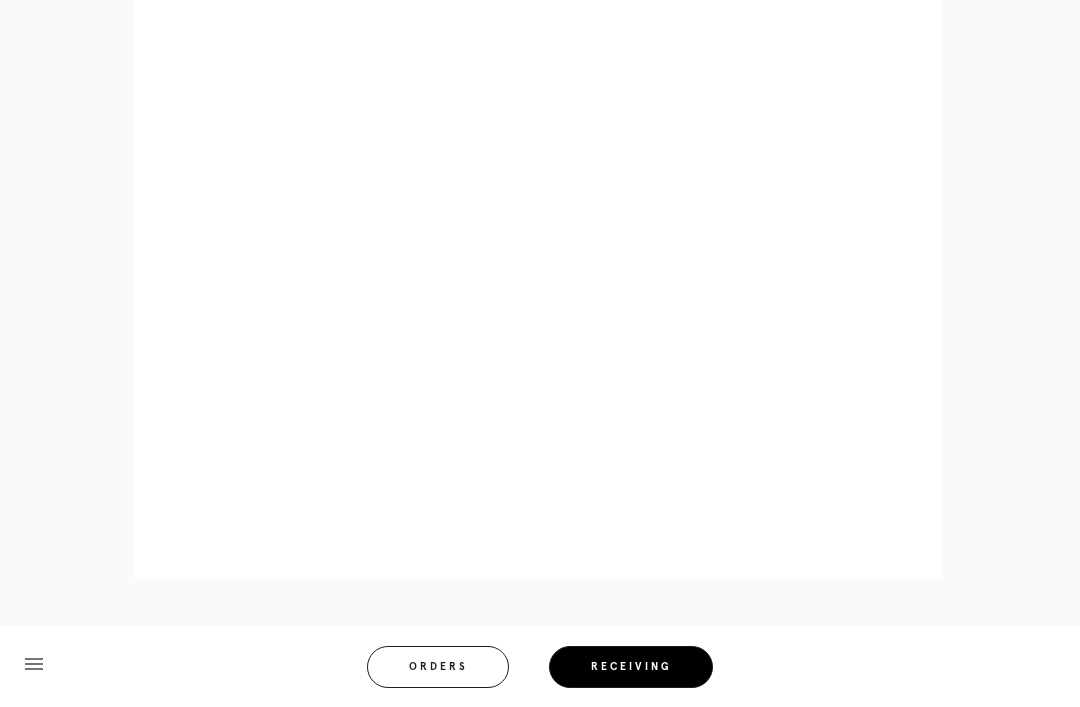 scroll, scrollTop: 863, scrollLeft: 0, axis: vertical 